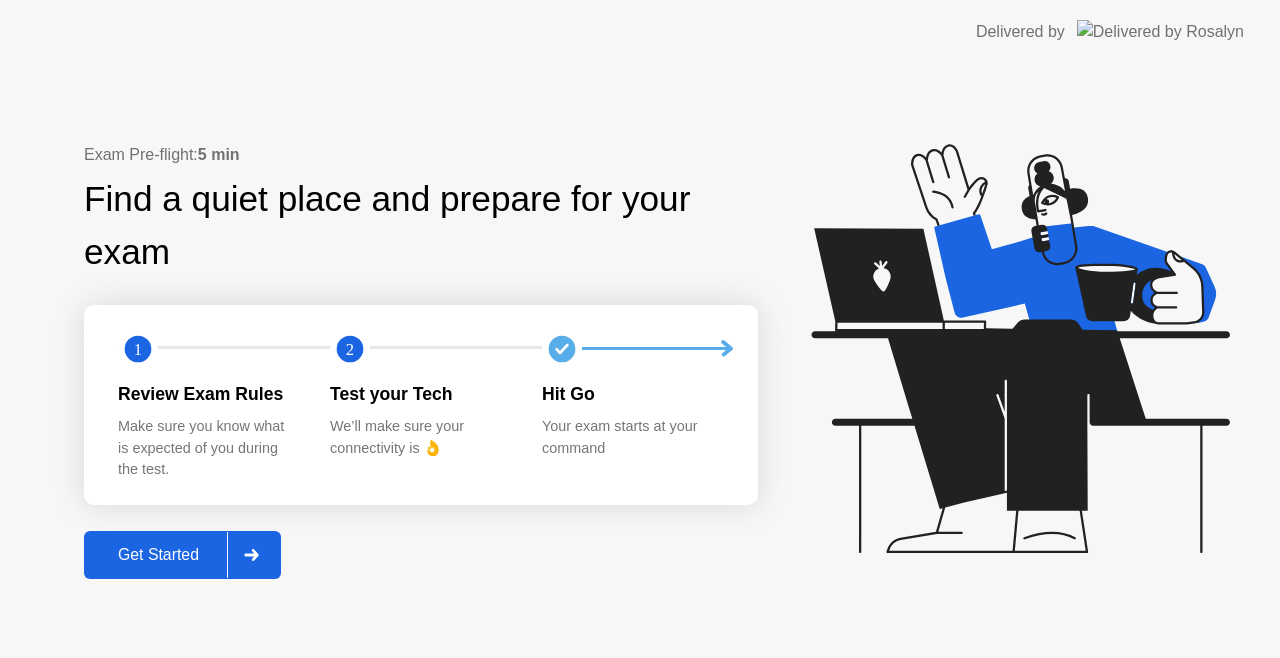 click on "Get Started" 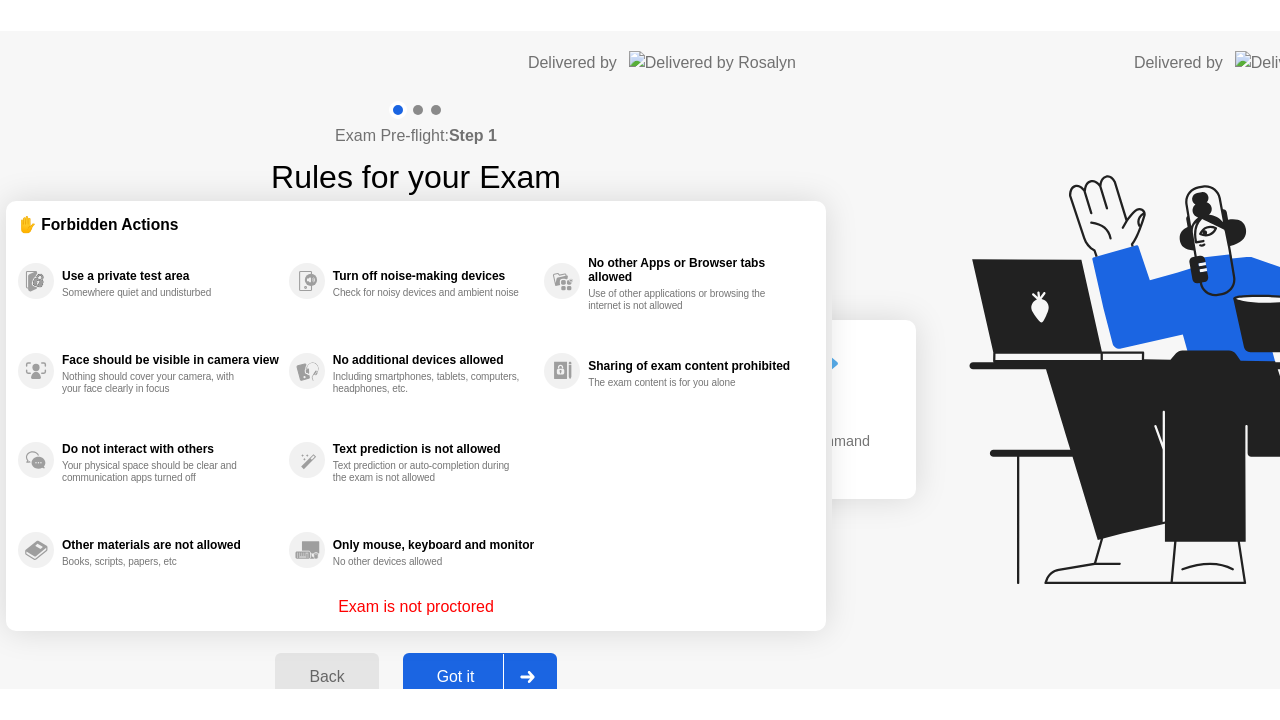 scroll, scrollTop: 0, scrollLeft: 0, axis: both 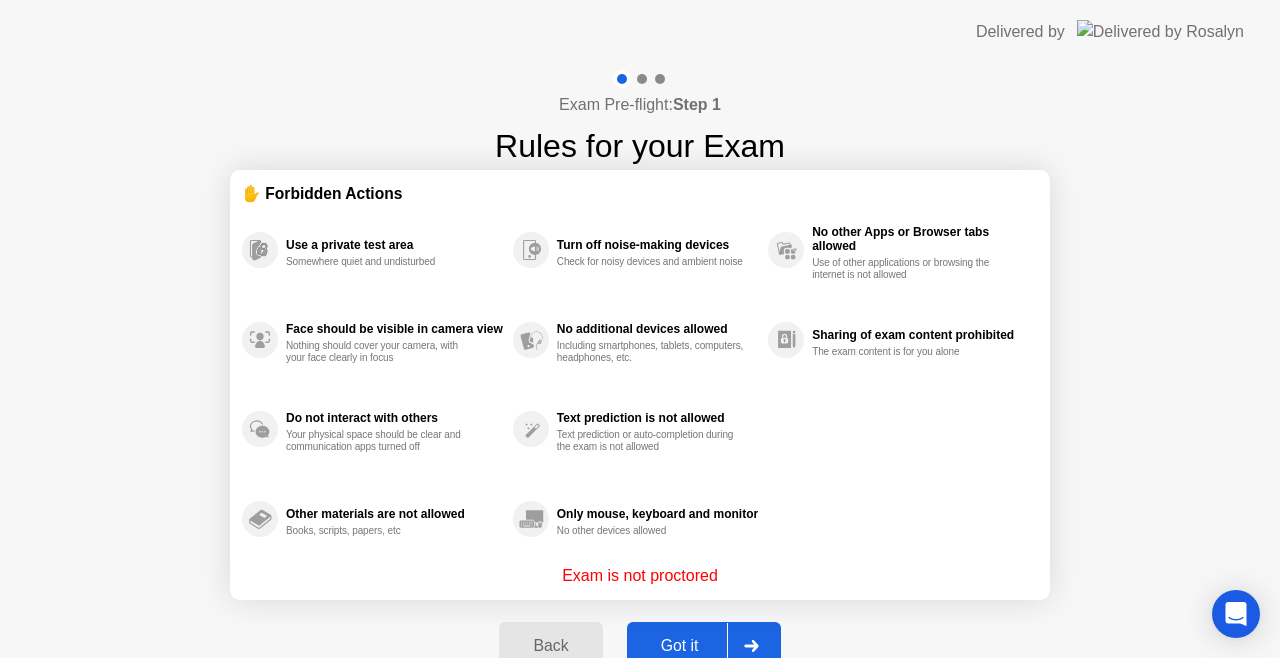 click on "Got it" 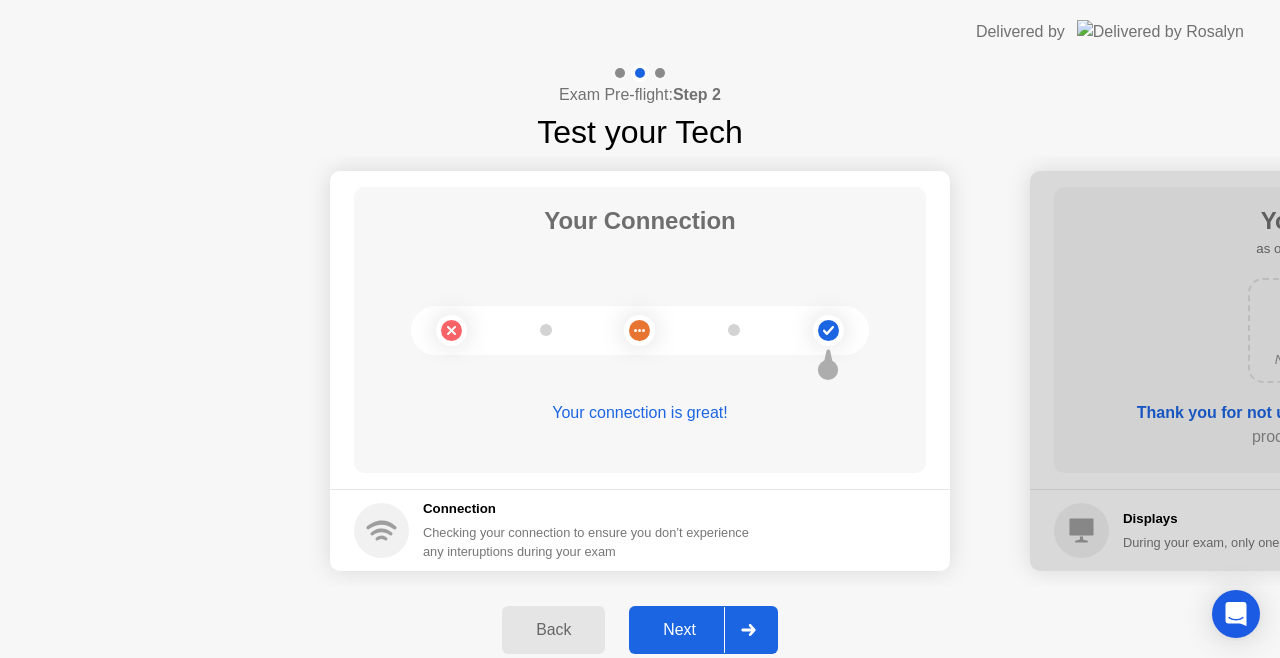 click on "Next" 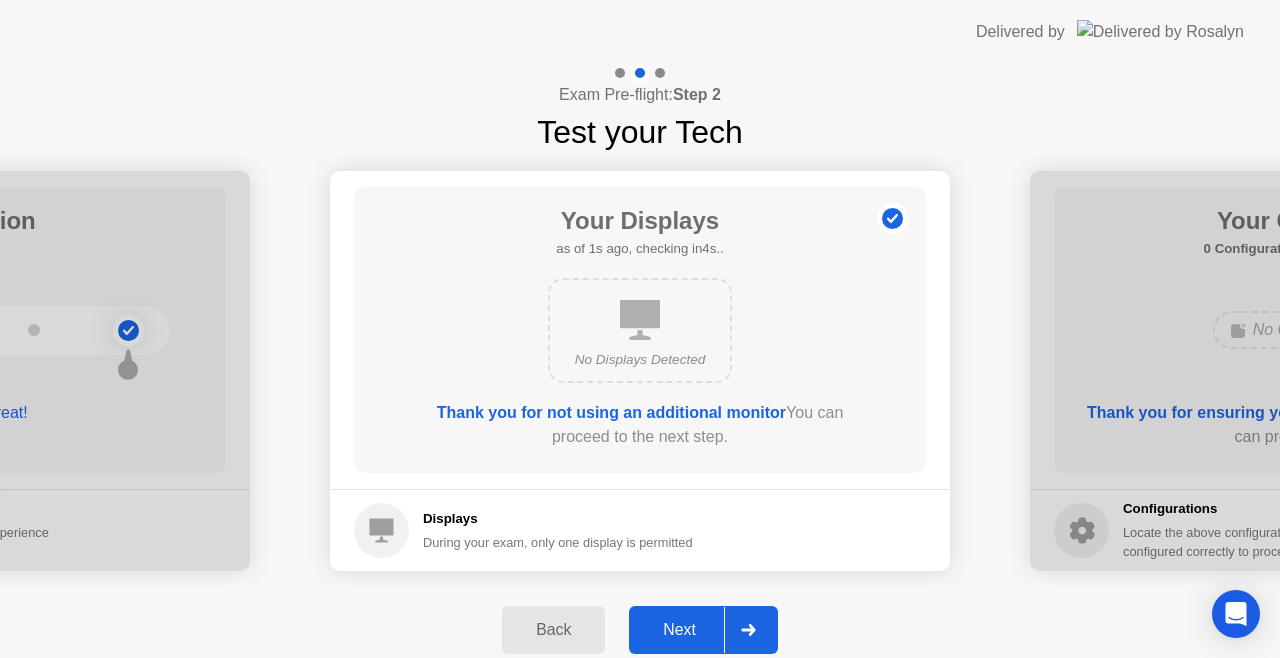 click on "Next" 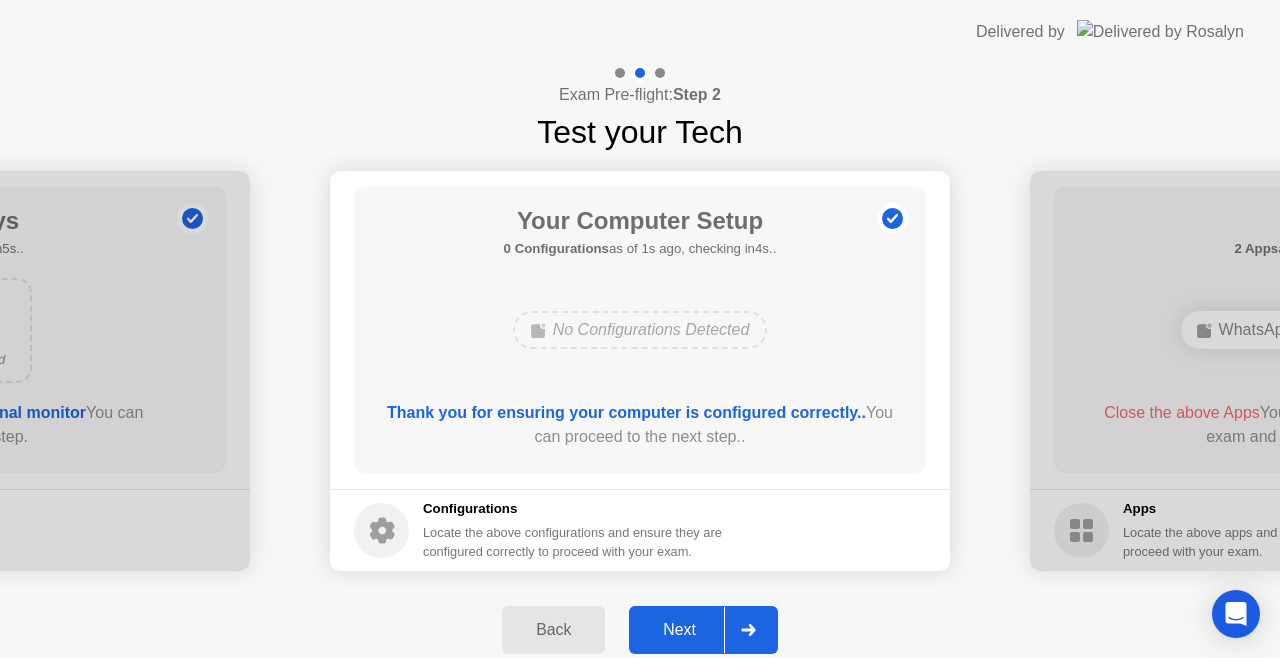 click on "Next" 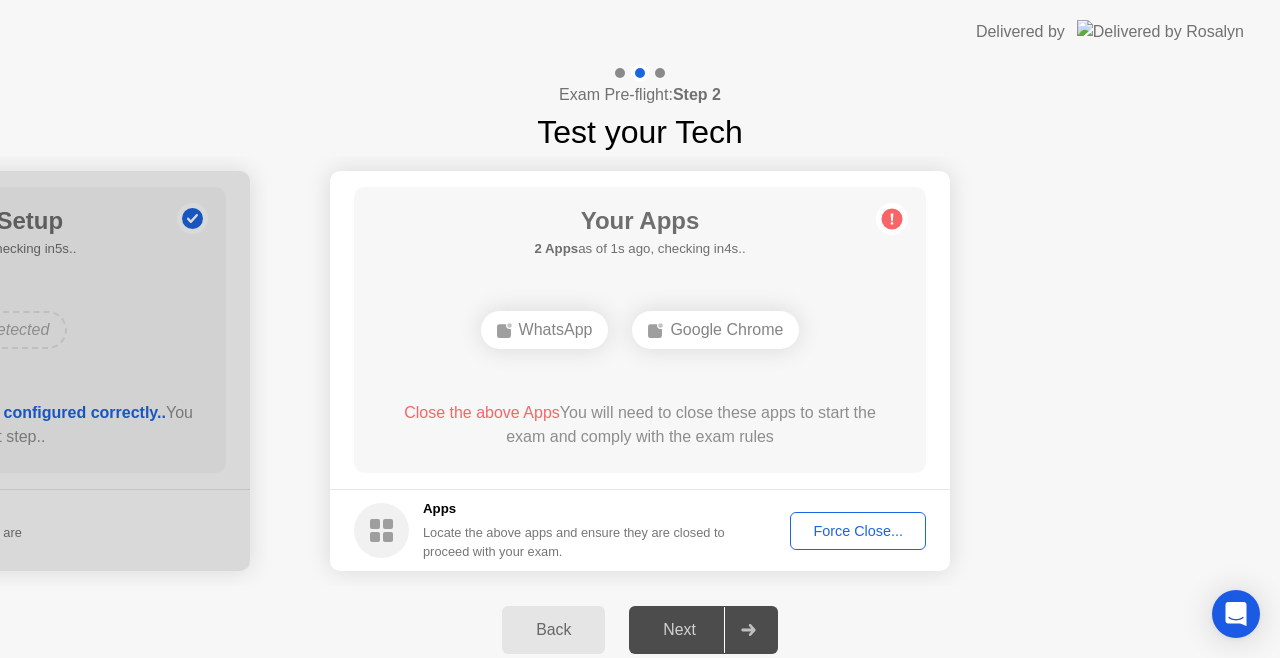 click on "Force Close..." 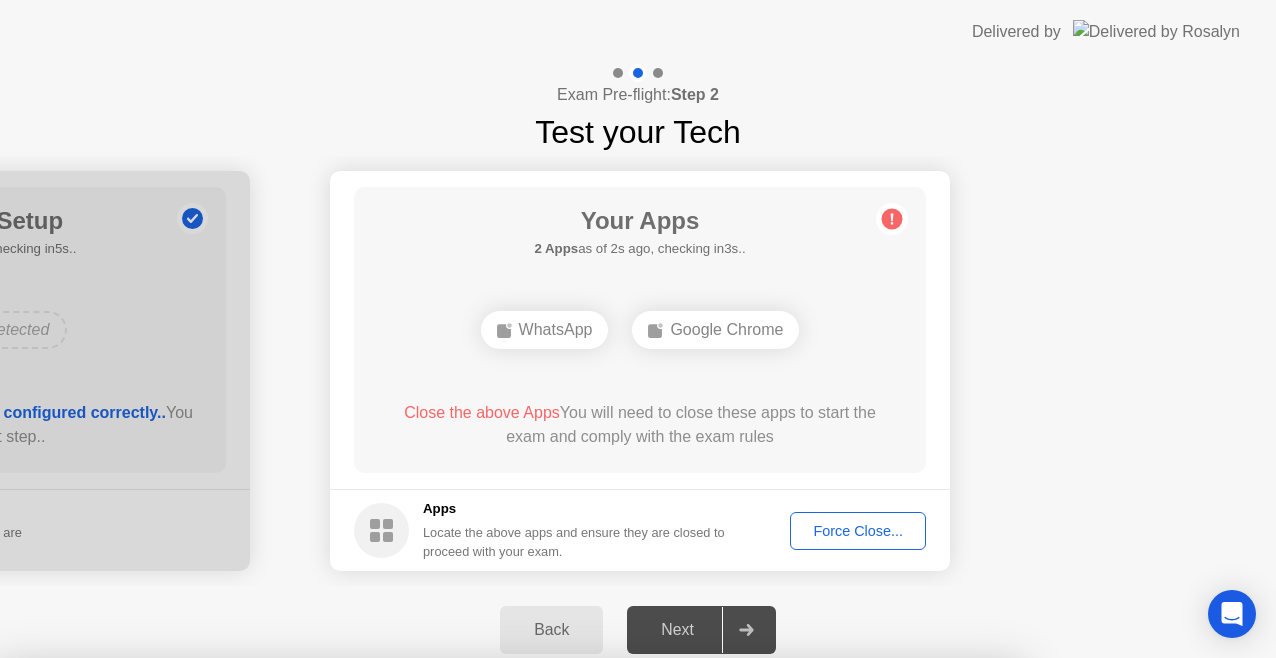 click on "Confirm" at bounding box center [577, 934] 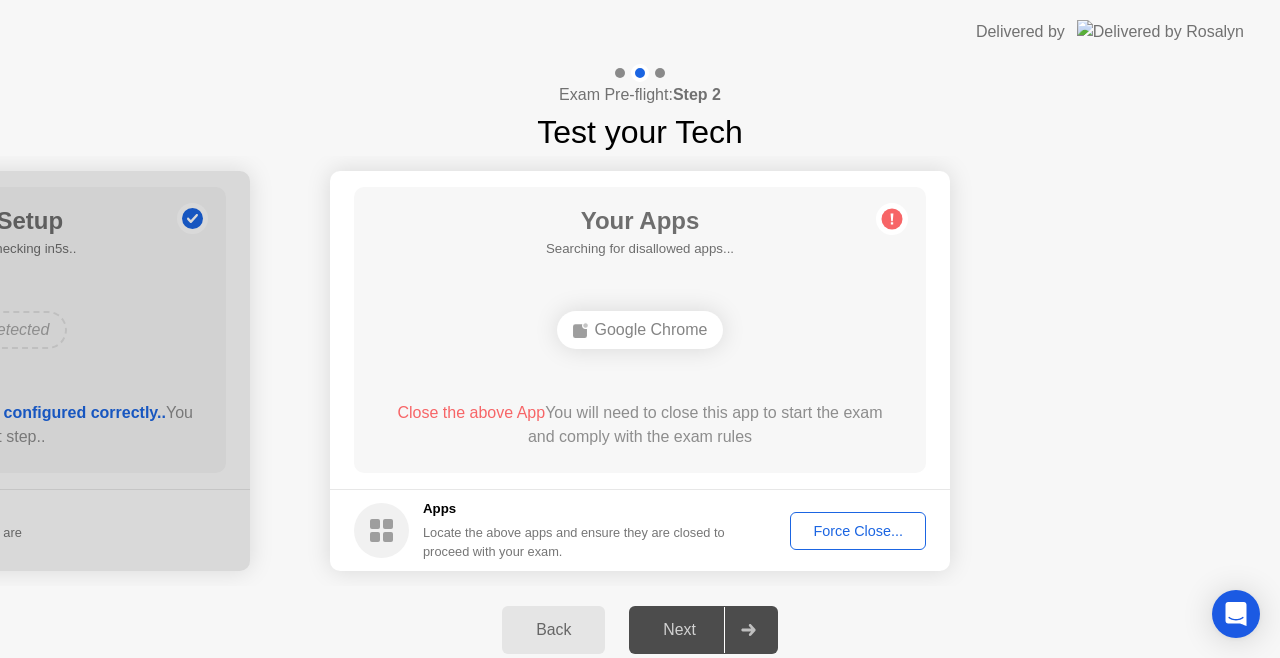 click on "Force Close..." 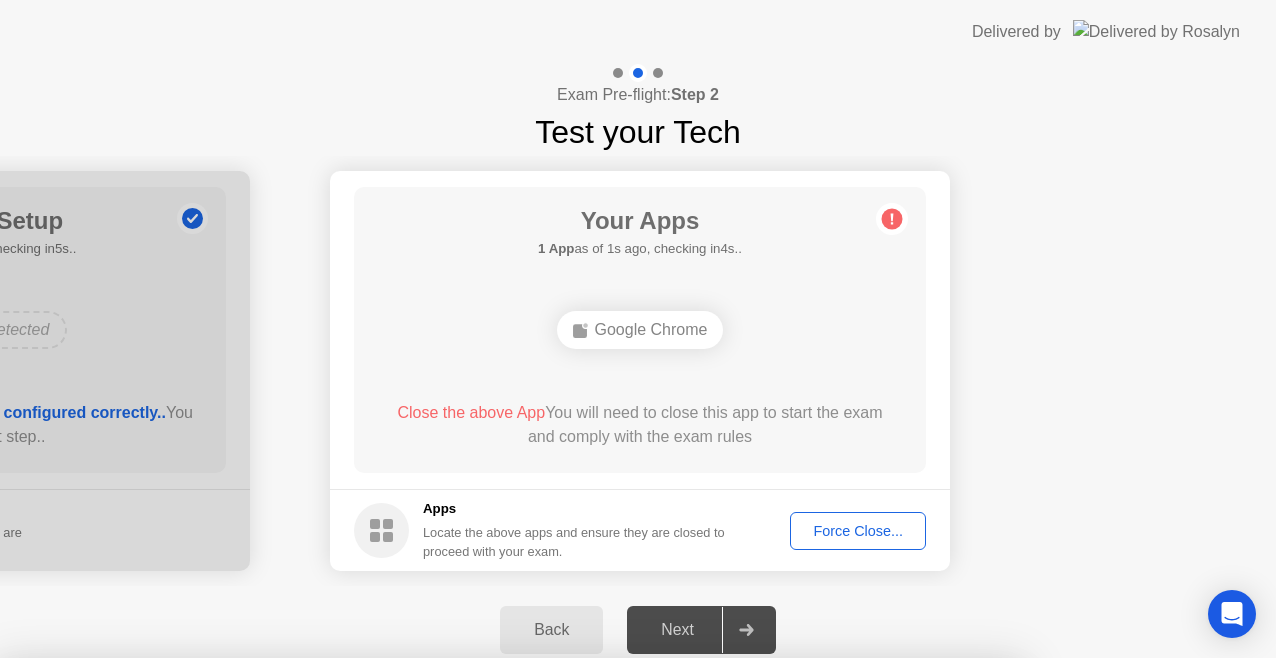 click on "Confirm" at bounding box center (577, 934) 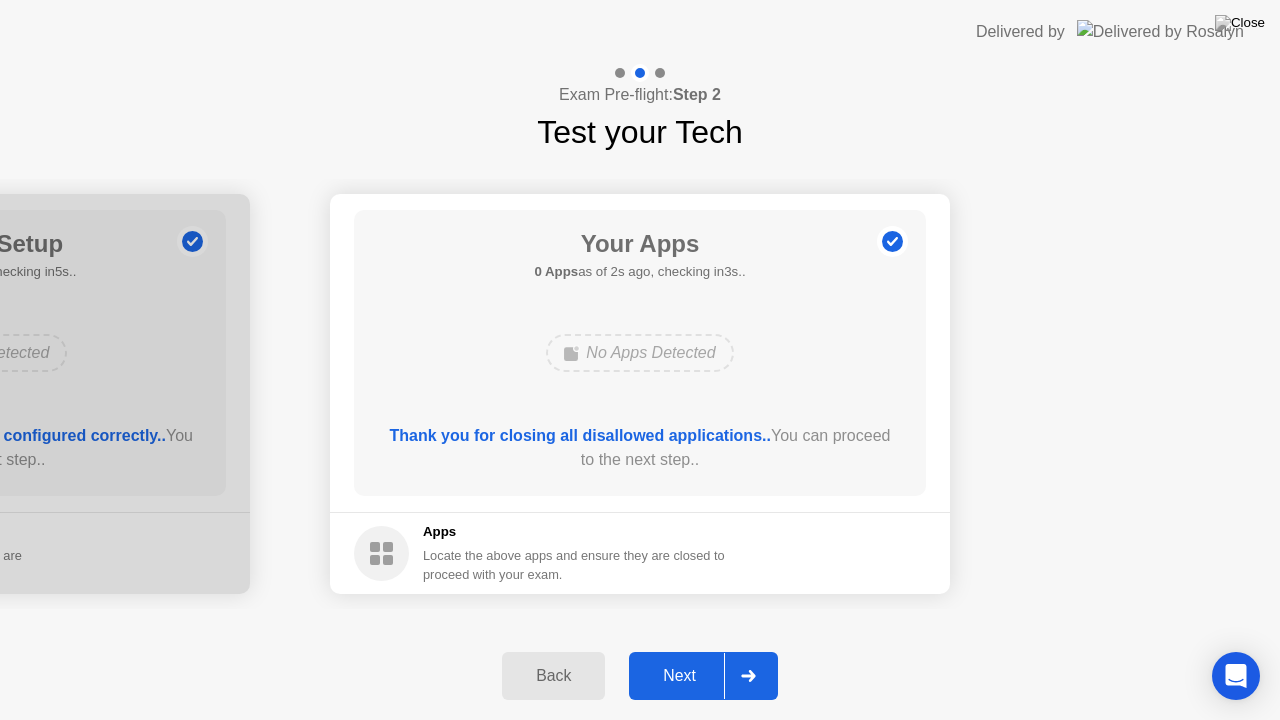 click on "Next" 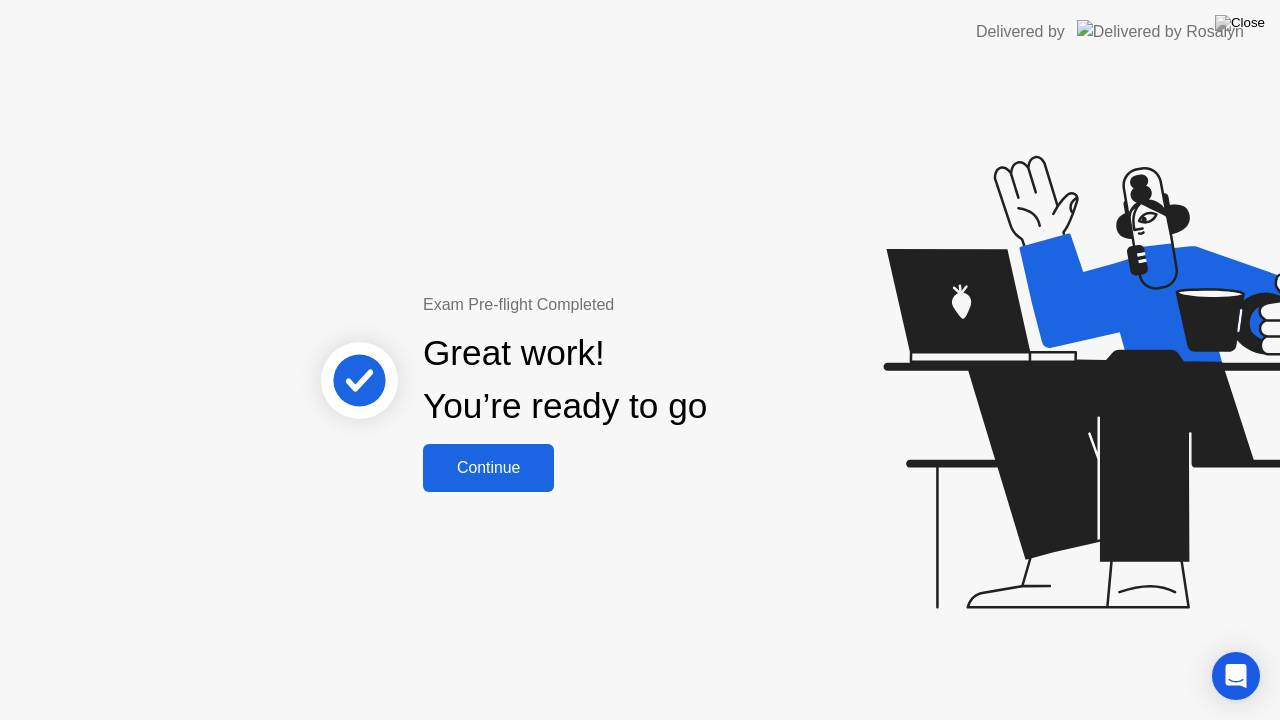 click on "Continue" 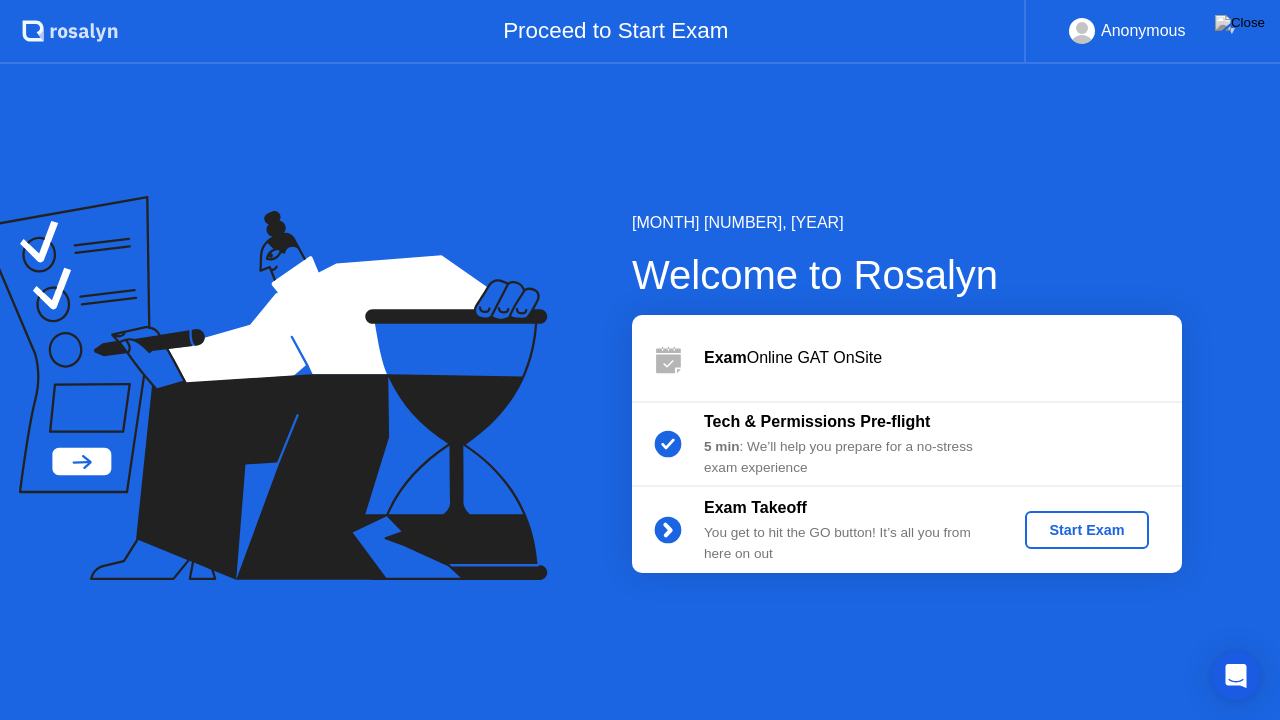 click on "Start Exam" 